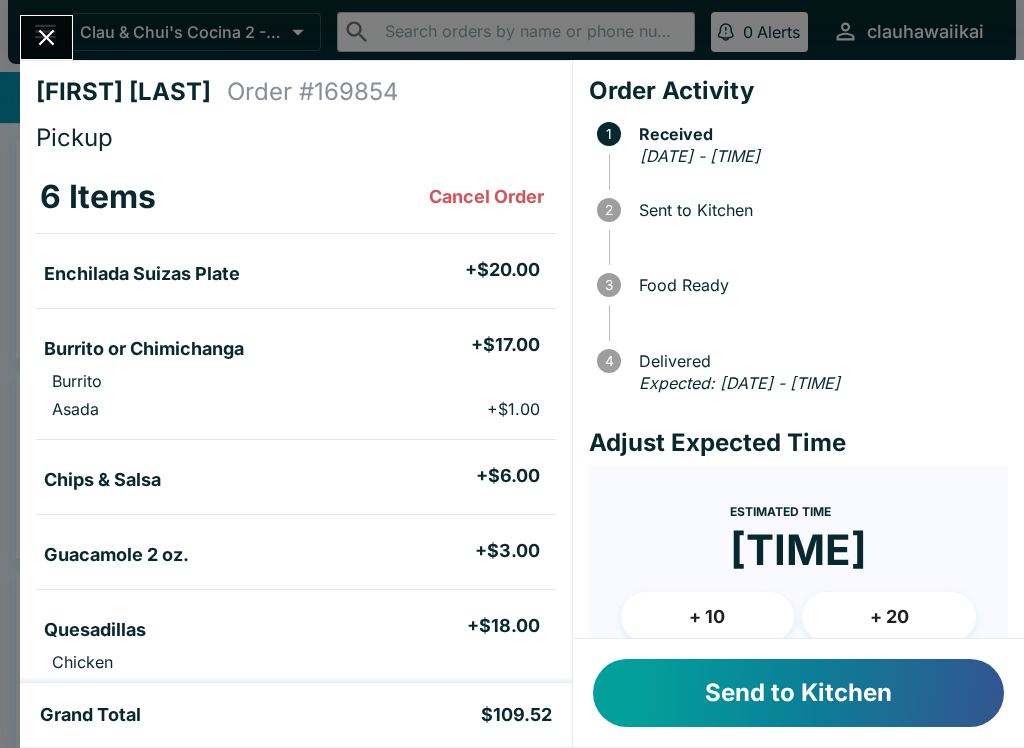 scroll, scrollTop: 0, scrollLeft: 0, axis: both 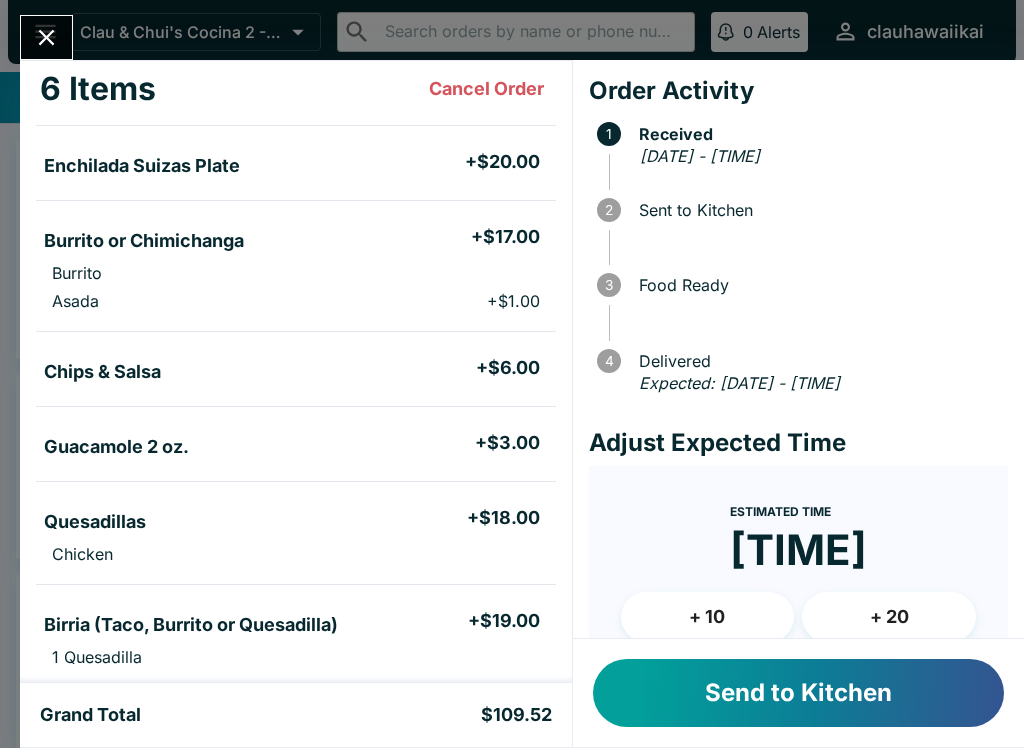 click on "Asada" at bounding box center [75, 301] 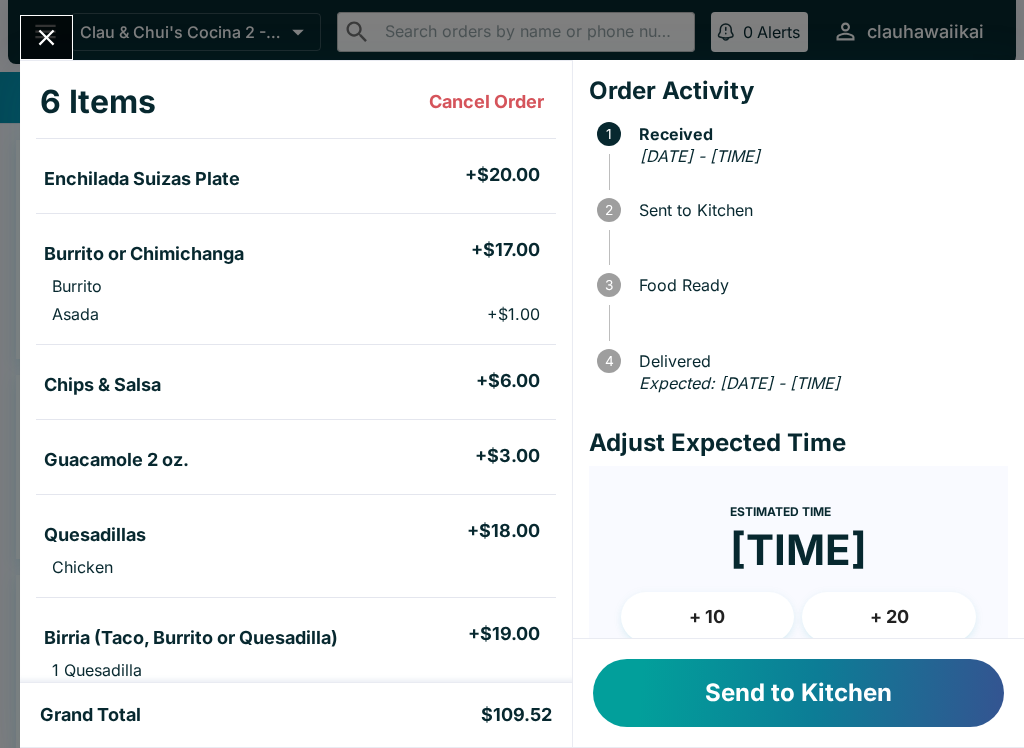 click on "Send to Kitchen" at bounding box center (798, 693) 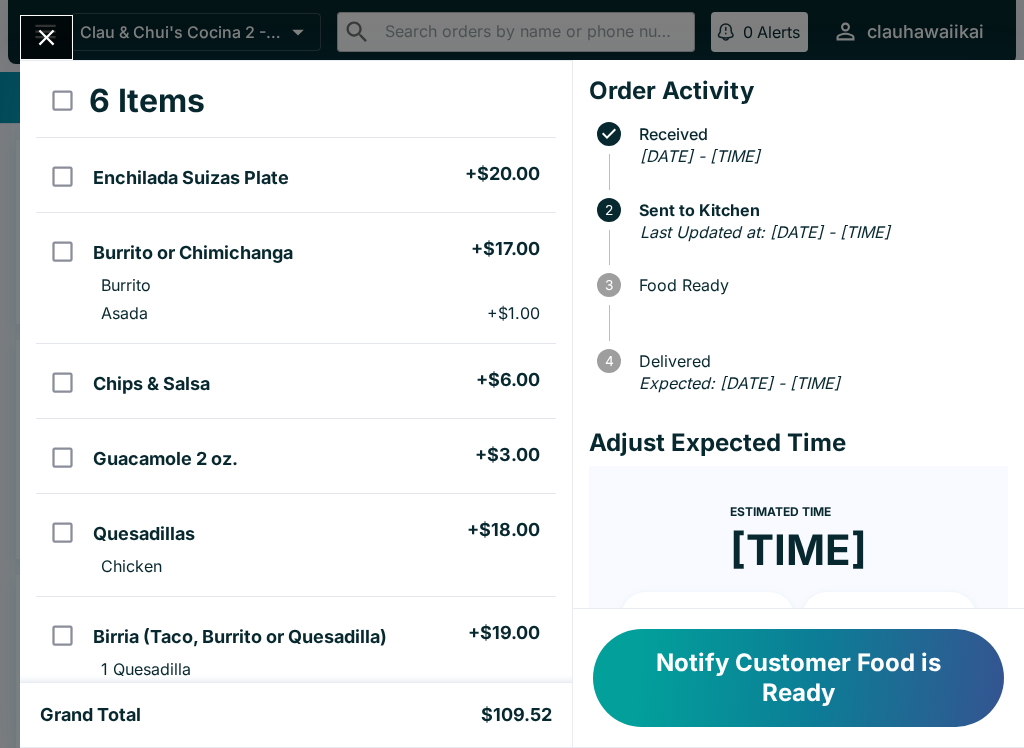 scroll, scrollTop: 95, scrollLeft: 0, axis: vertical 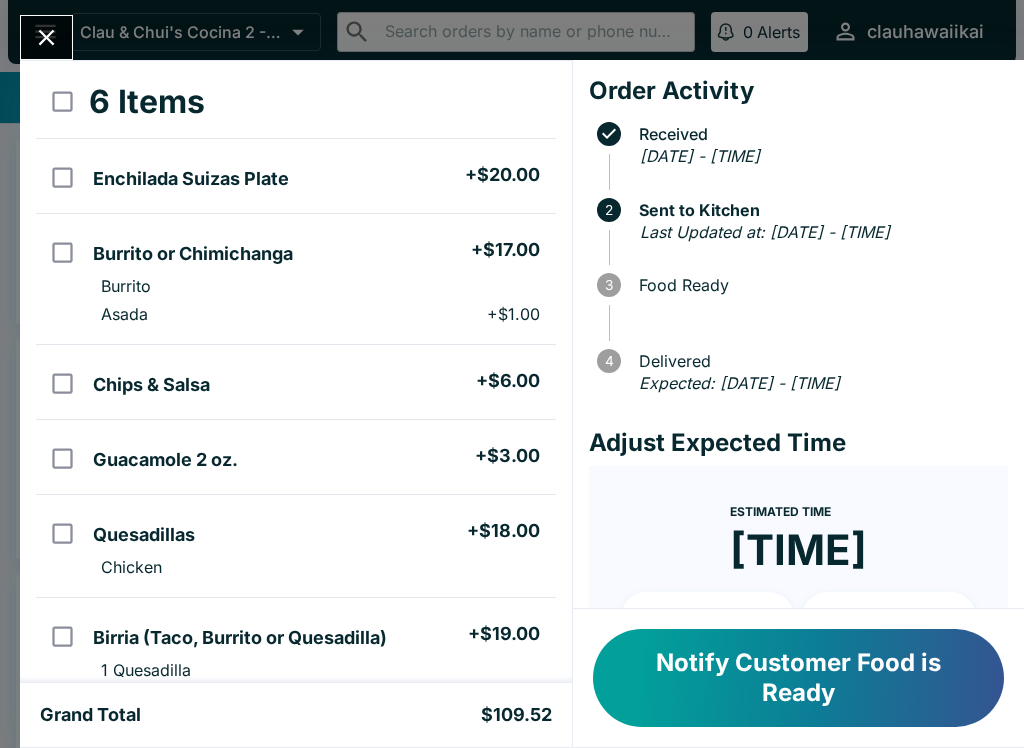 click on "Quesadillas + $18.00" at bounding box center [320, 532] 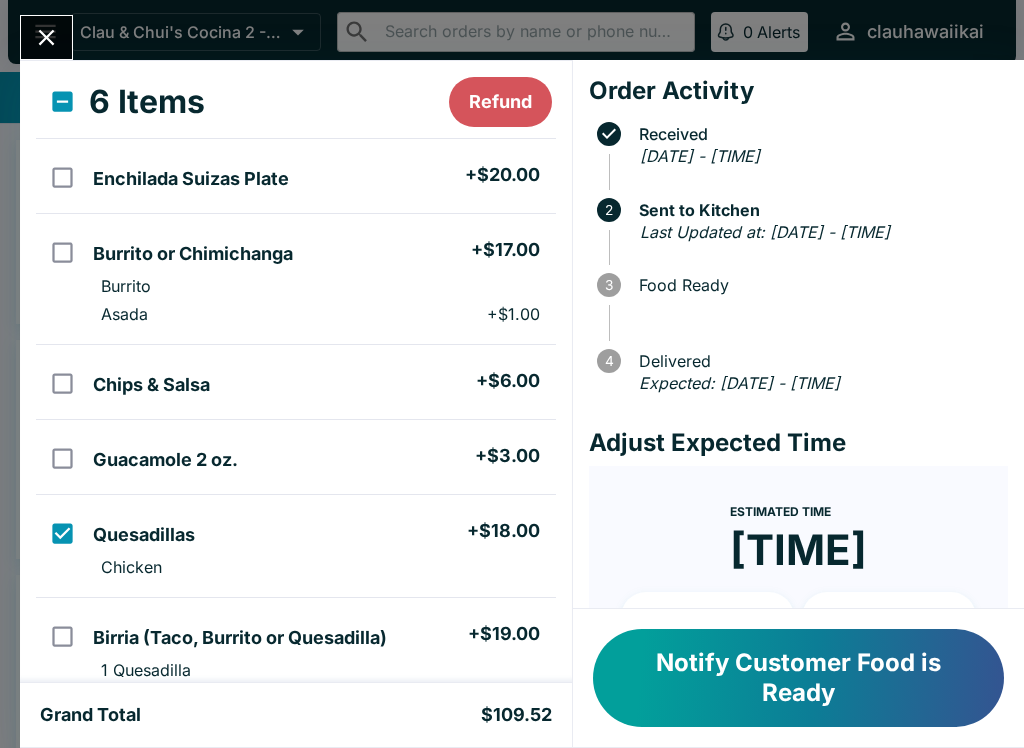 click on "Quesadillas + $18.00" at bounding box center (320, 532) 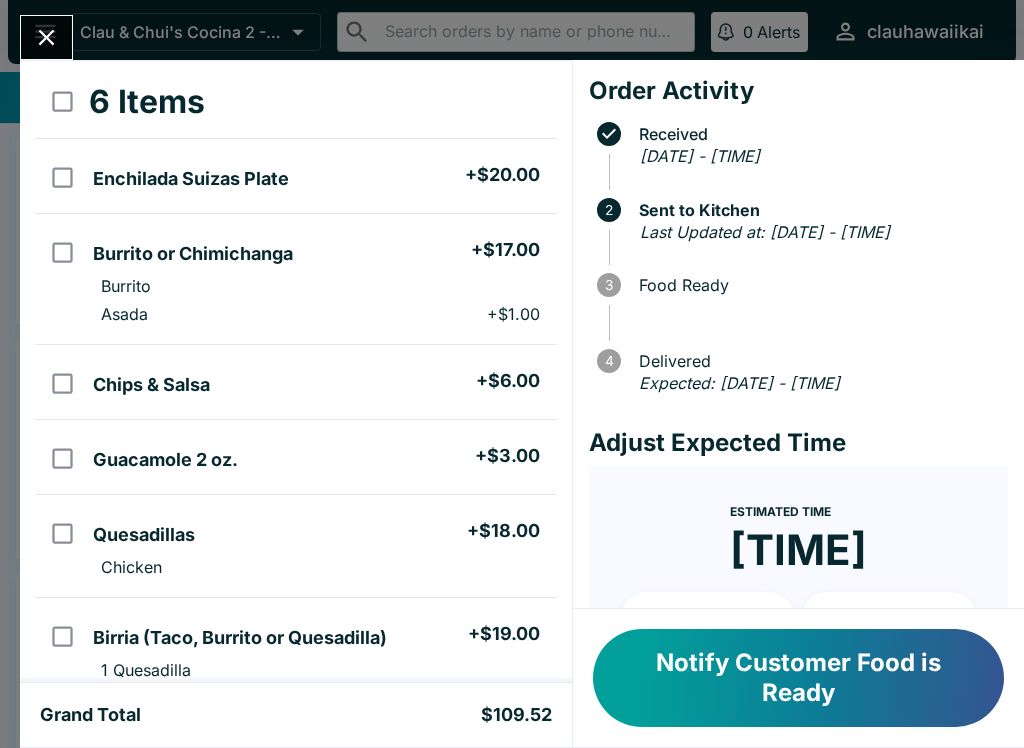 scroll, scrollTop: 81, scrollLeft: 0, axis: vertical 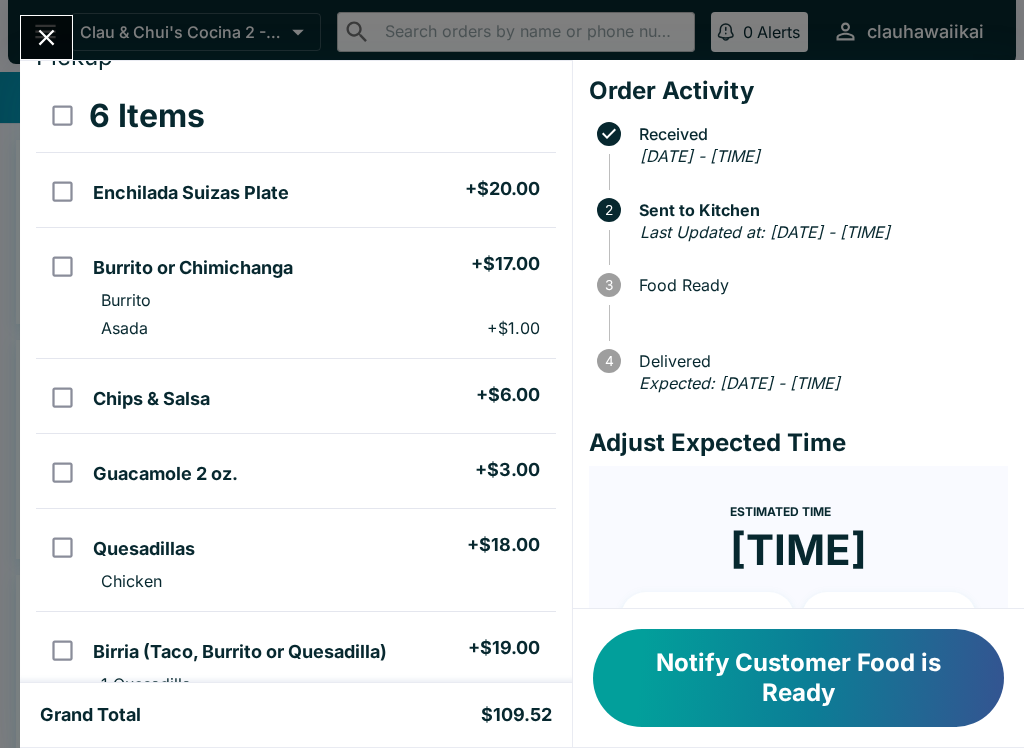 click on "Notify Customer Food is Ready" at bounding box center [798, 678] 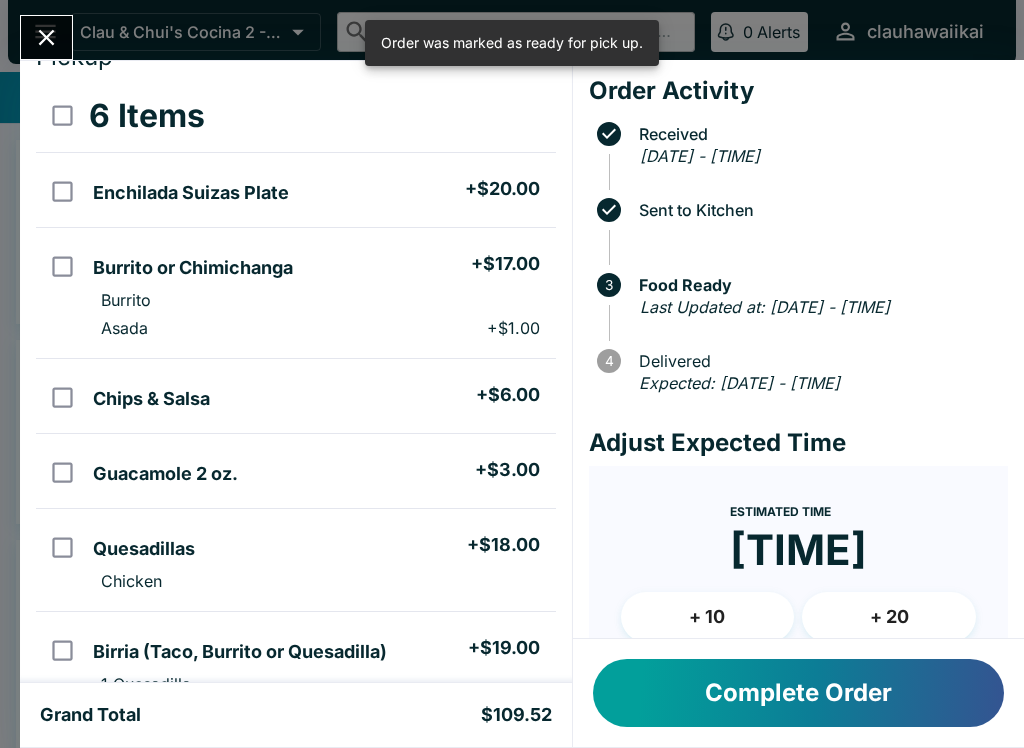 click on "Complete Order" at bounding box center (798, 693) 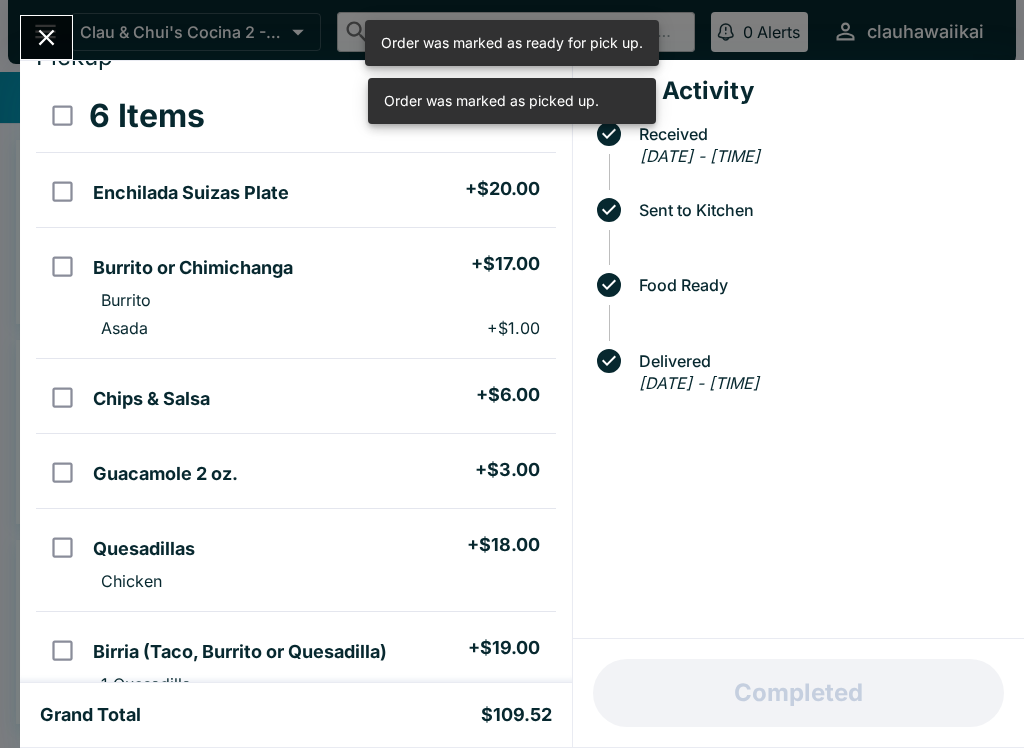 click 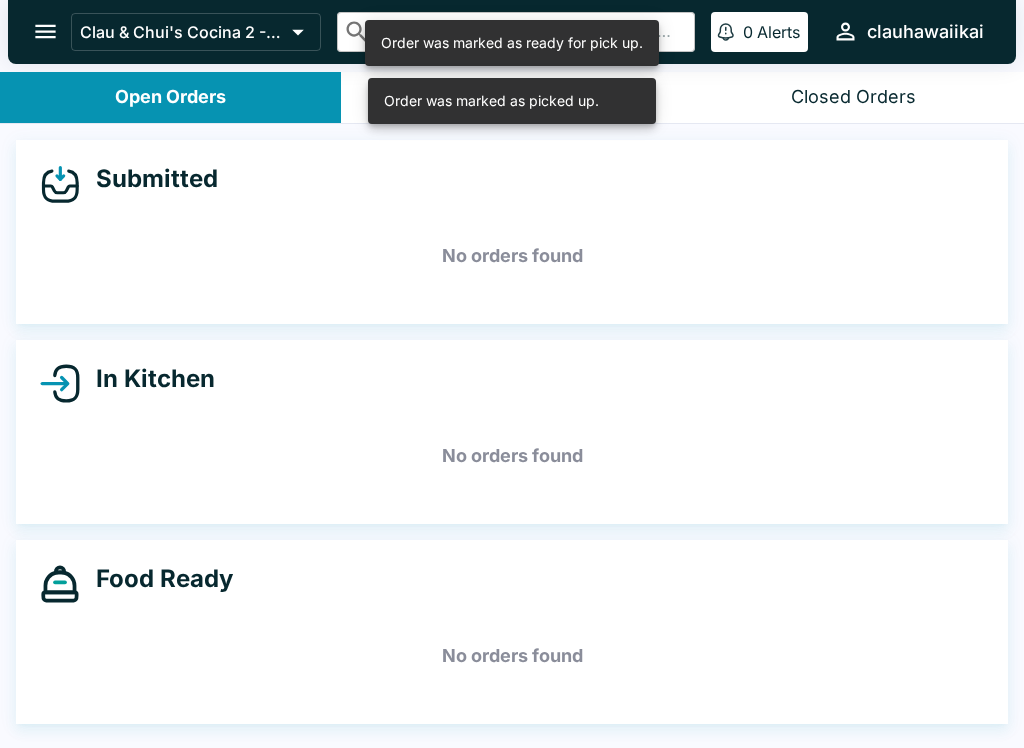 scroll, scrollTop: 3, scrollLeft: 0, axis: vertical 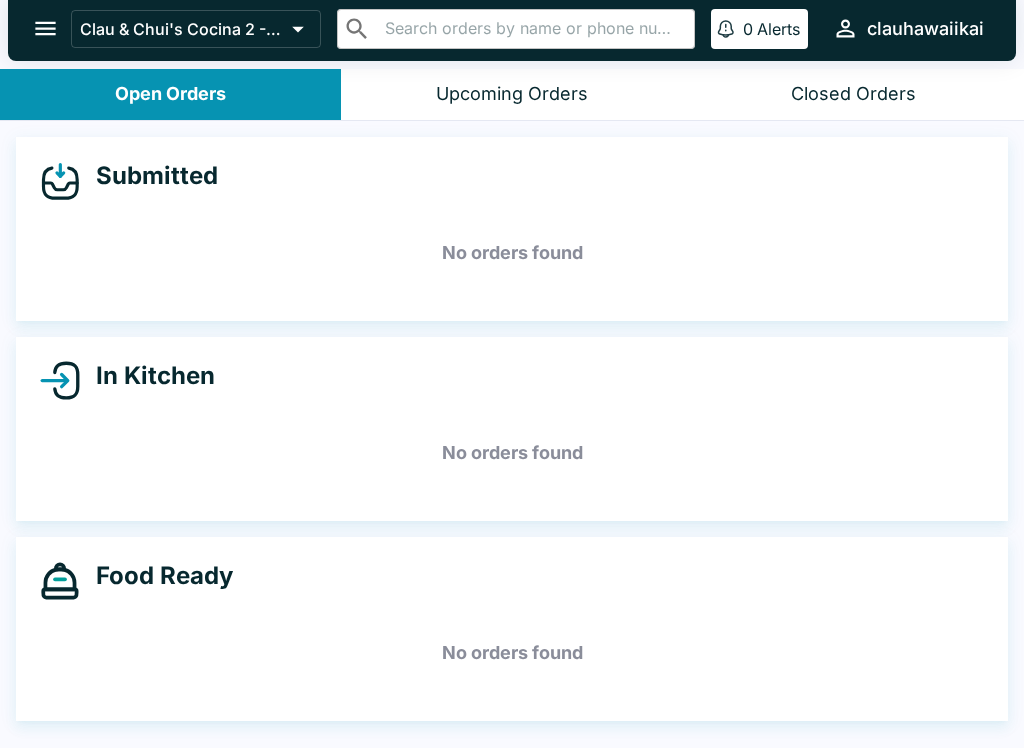 click on "Closed Orders" at bounding box center (853, 94) 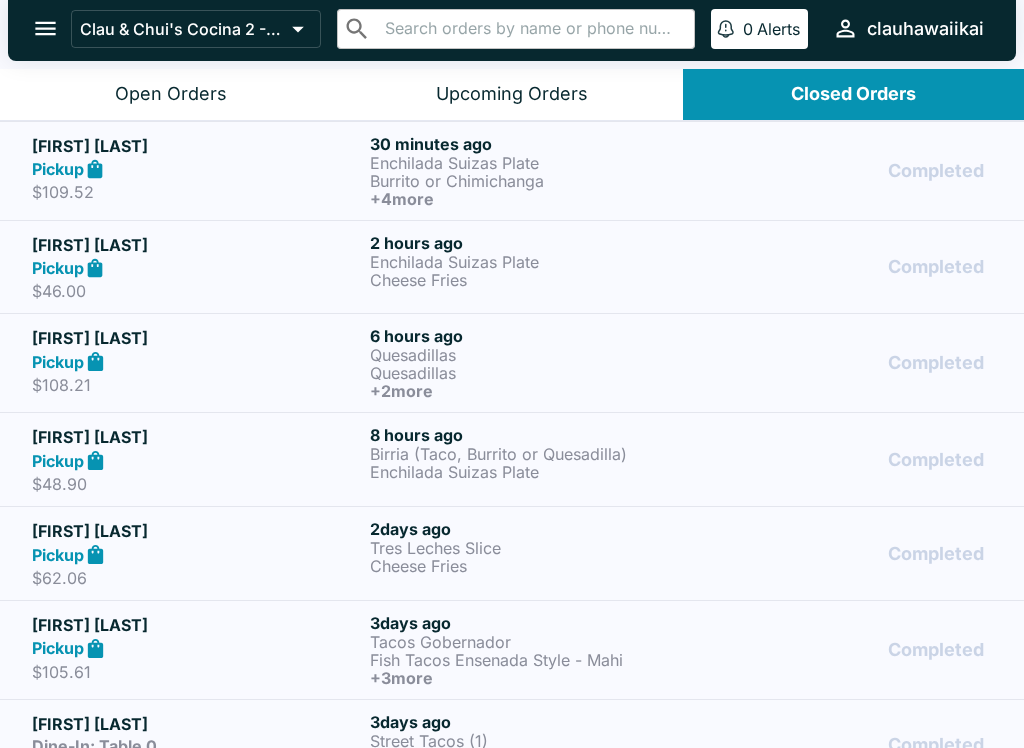 click on "+ 4  more" at bounding box center [535, 199] 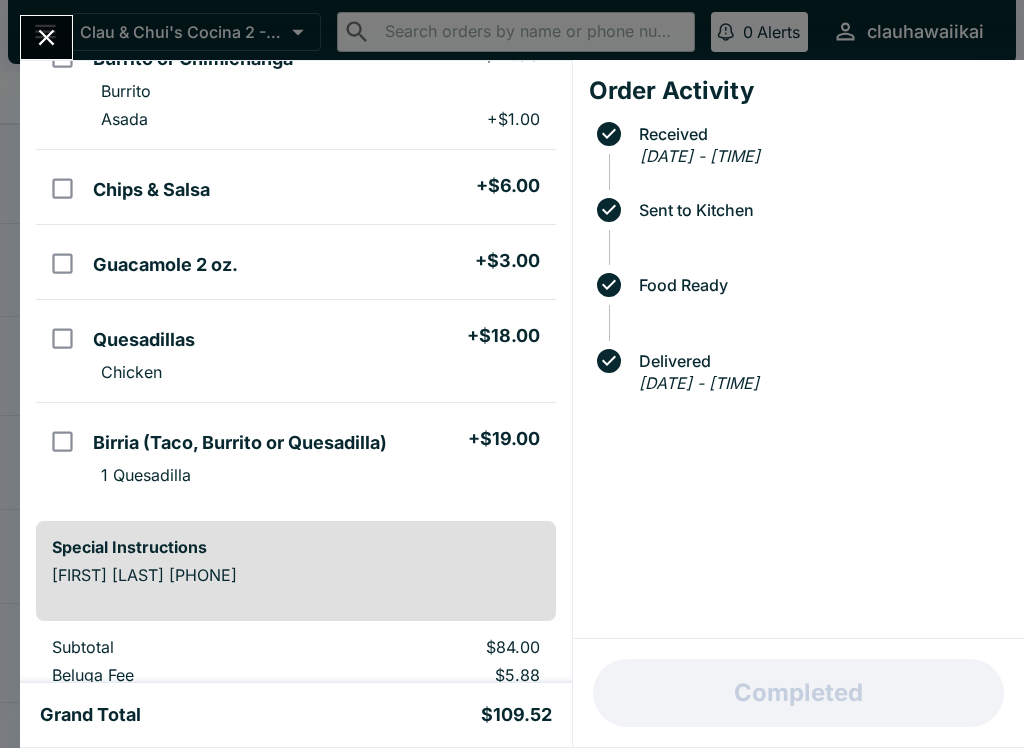 scroll, scrollTop: 291, scrollLeft: 0, axis: vertical 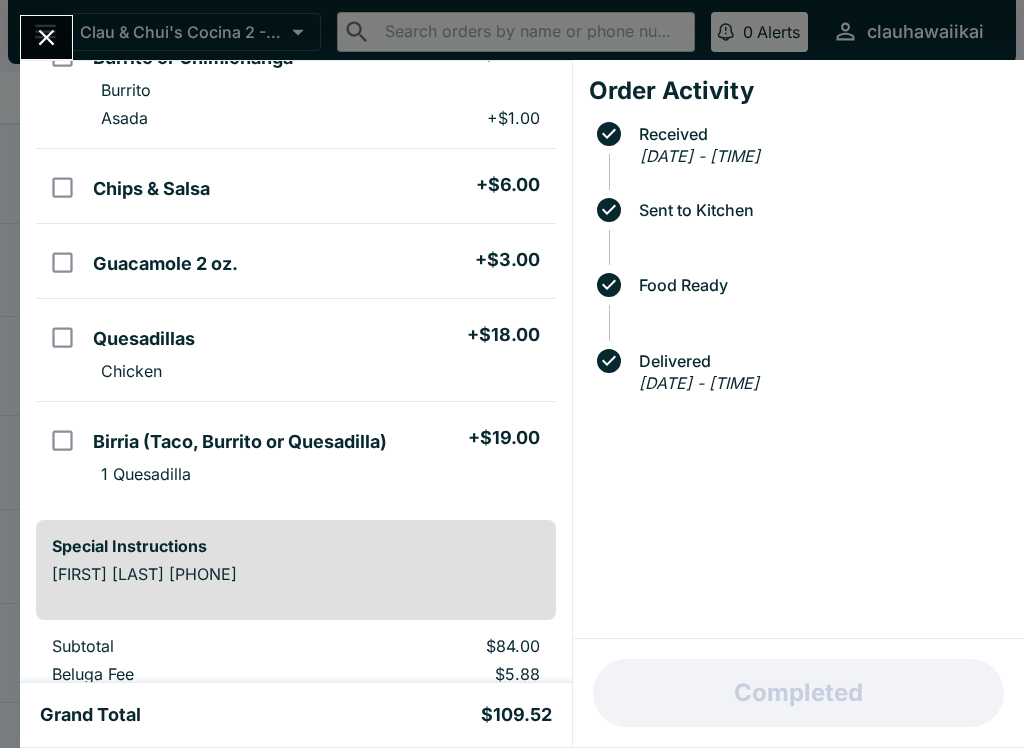 click 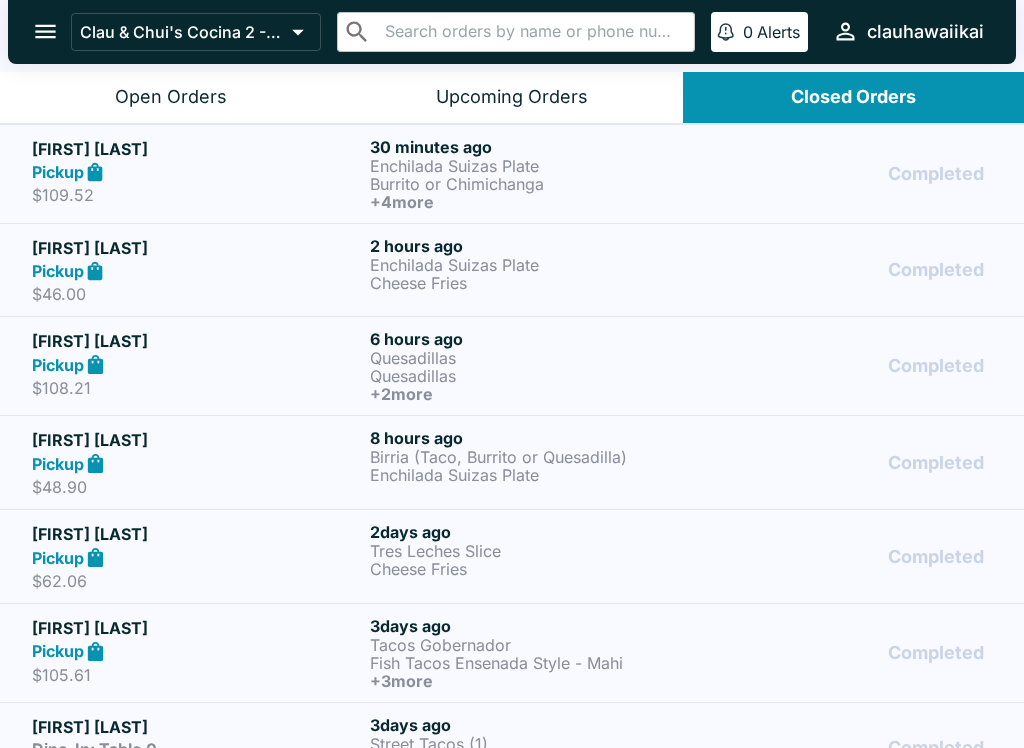 click on "Open Orders" at bounding box center [171, 97] 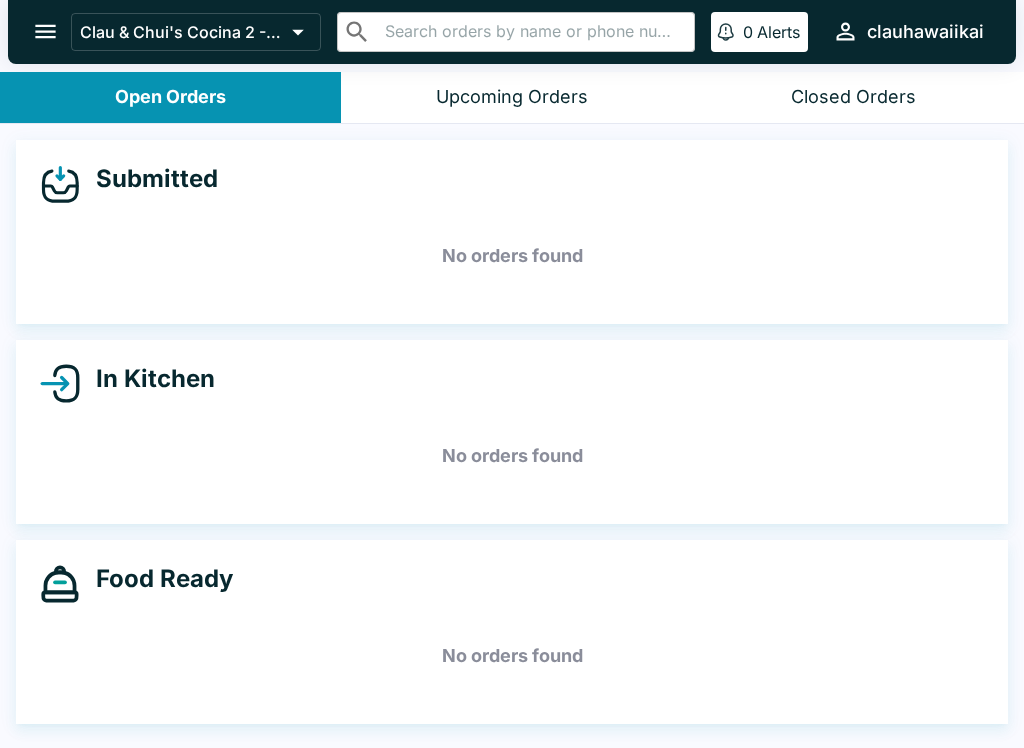 click on "Closed Orders" at bounding box center [853, 97] 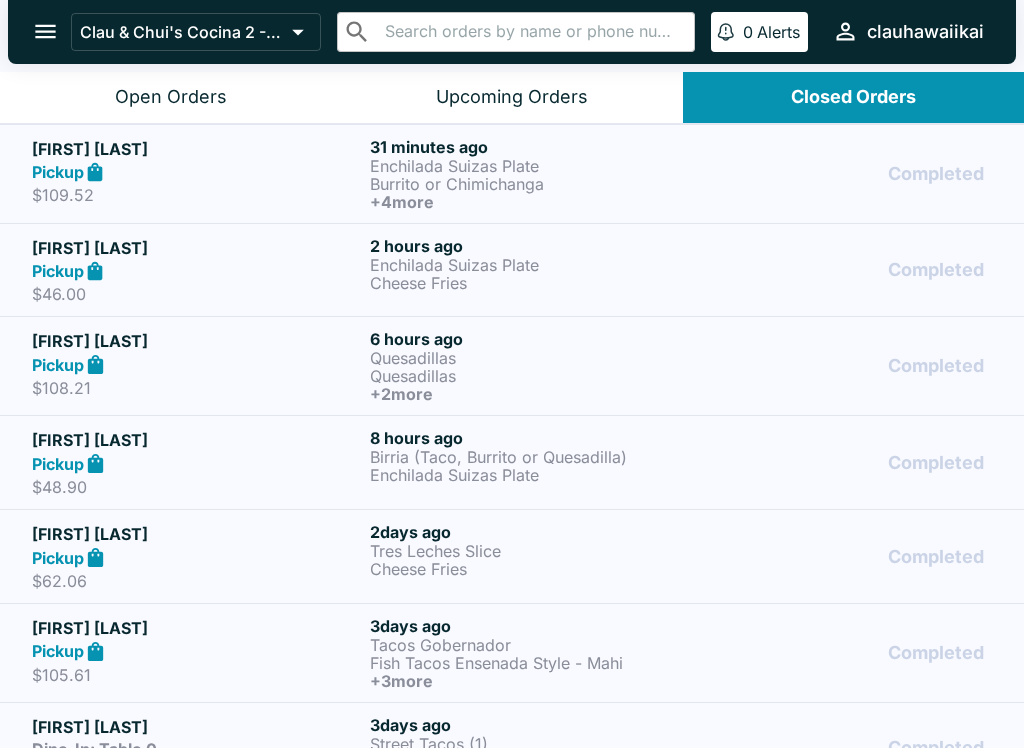 click on "Upcoming Orders" at bounding box center (511, 97) 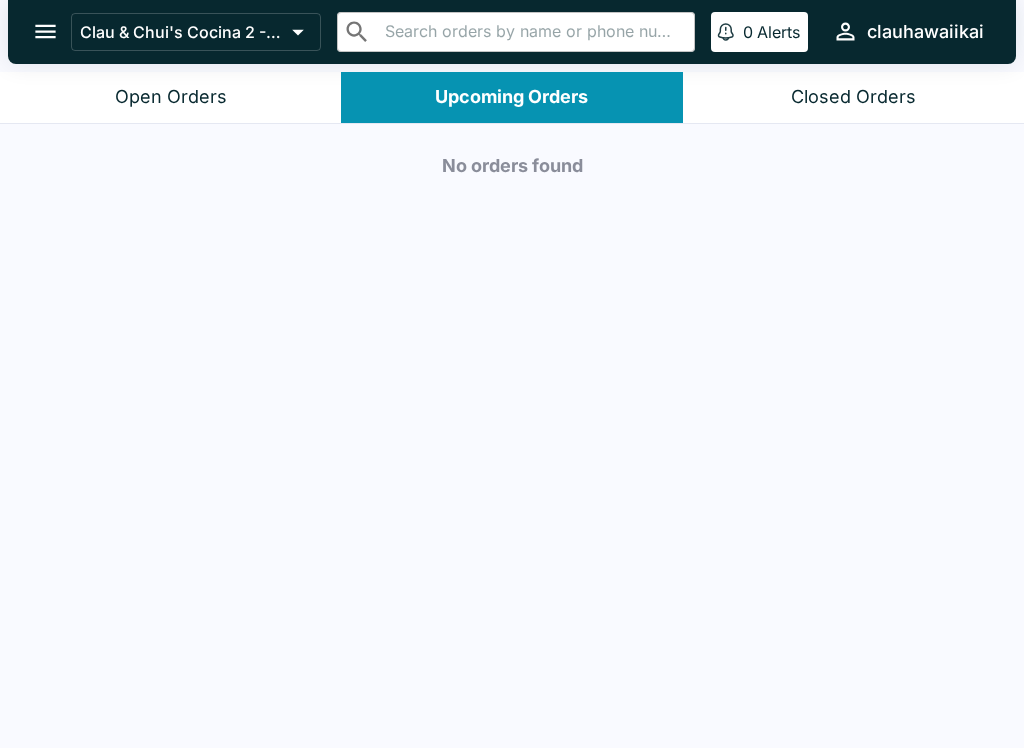 click on "Open Orders" at bounding box center [170, 97] 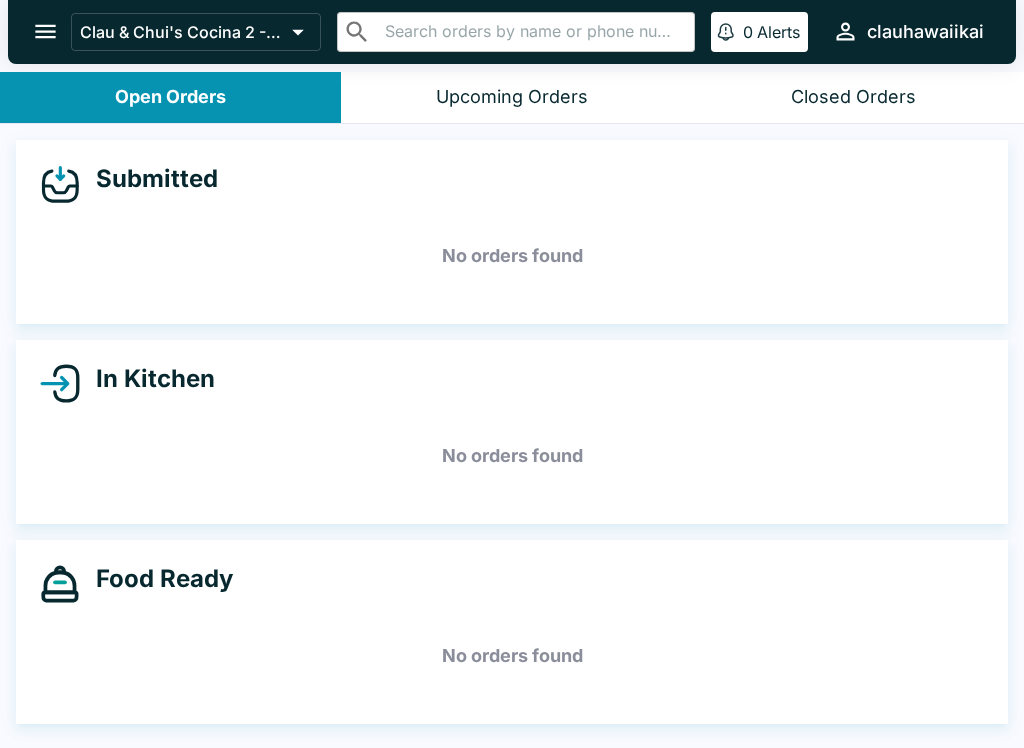 click on "Closed Orders" at bounding box center (853, 97) 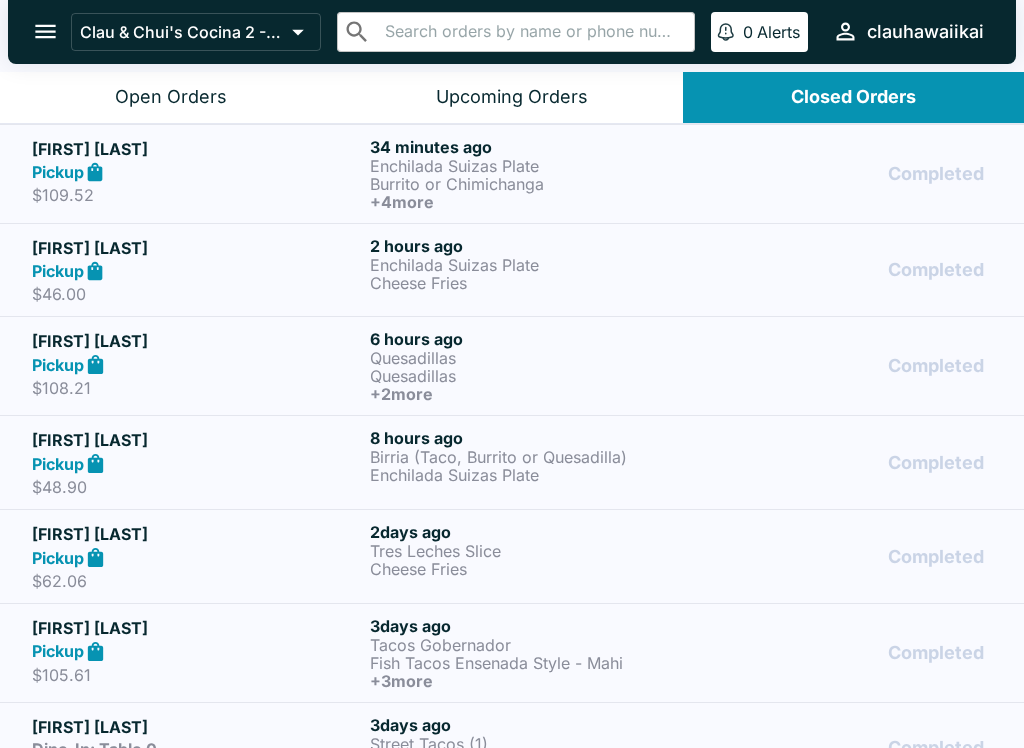 click on "Open Orders" at bounding box center (171, 97) 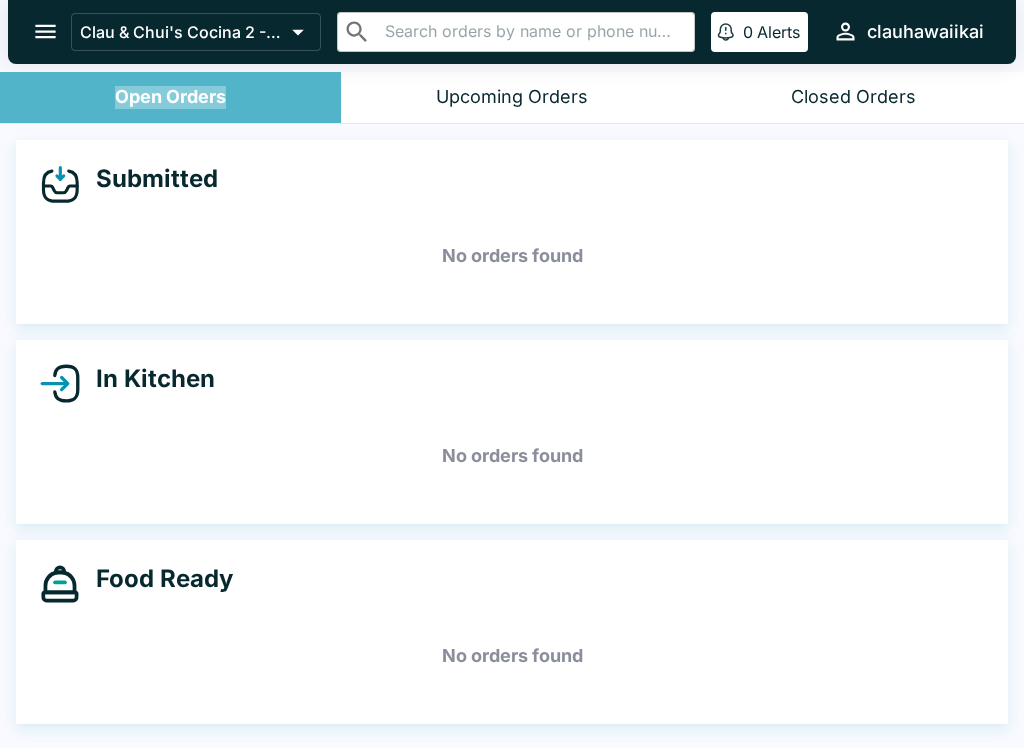 click on "Open Orders" at bounding box center (170, 97) 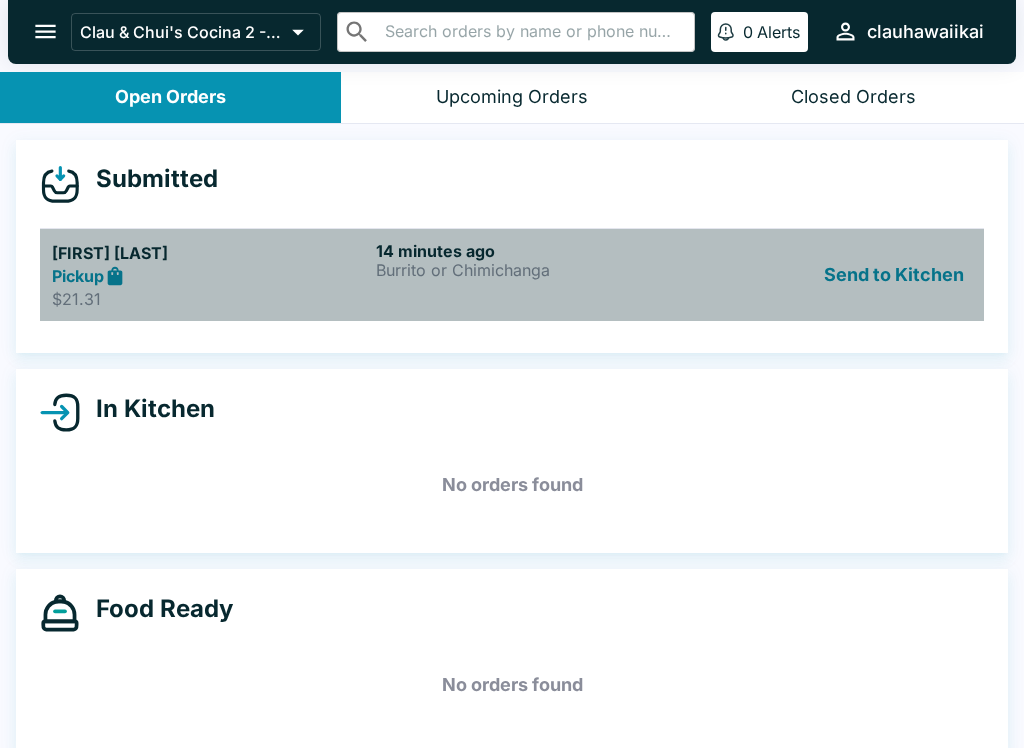 click on "Pickup" at bounding box center (210, 276) 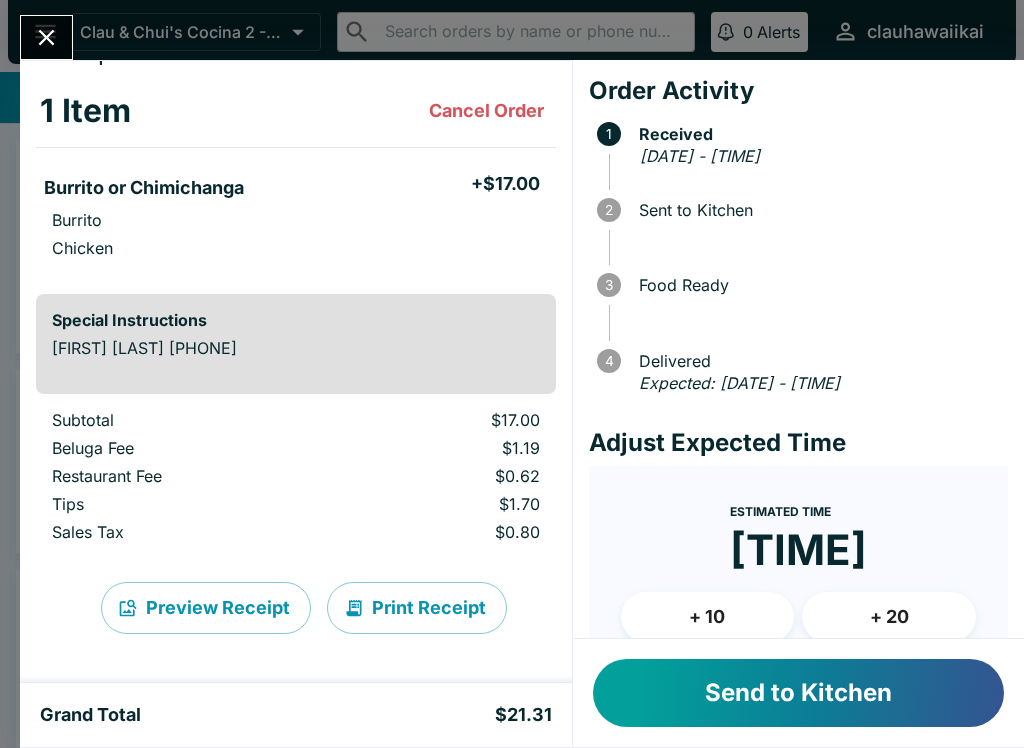 scroll, scrollTop: 86, scrollLeft: 0, axis: vertical 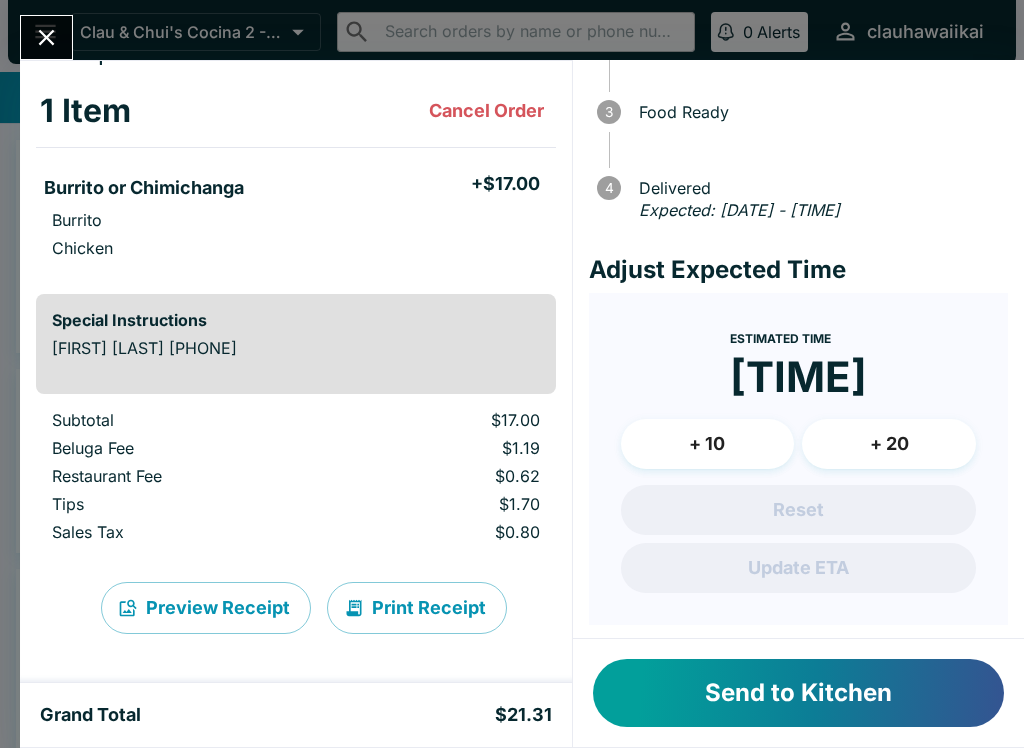 click on "Send to Kitchen" at bounding box center (798, 693) 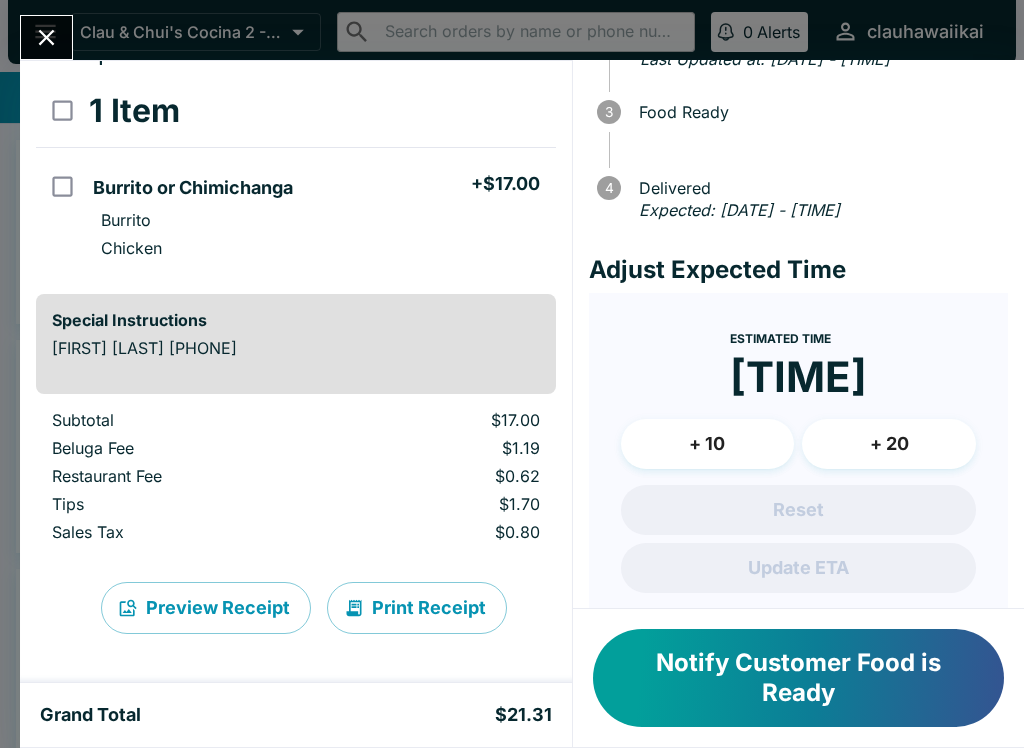 click 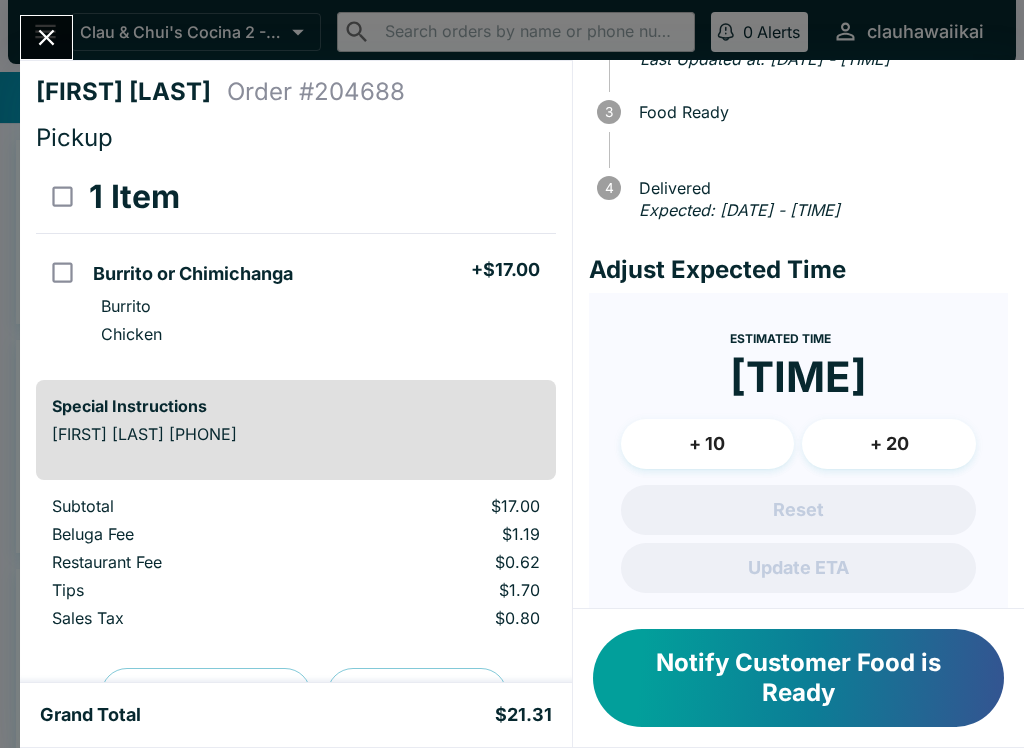 click at bounding box center (46, 37) 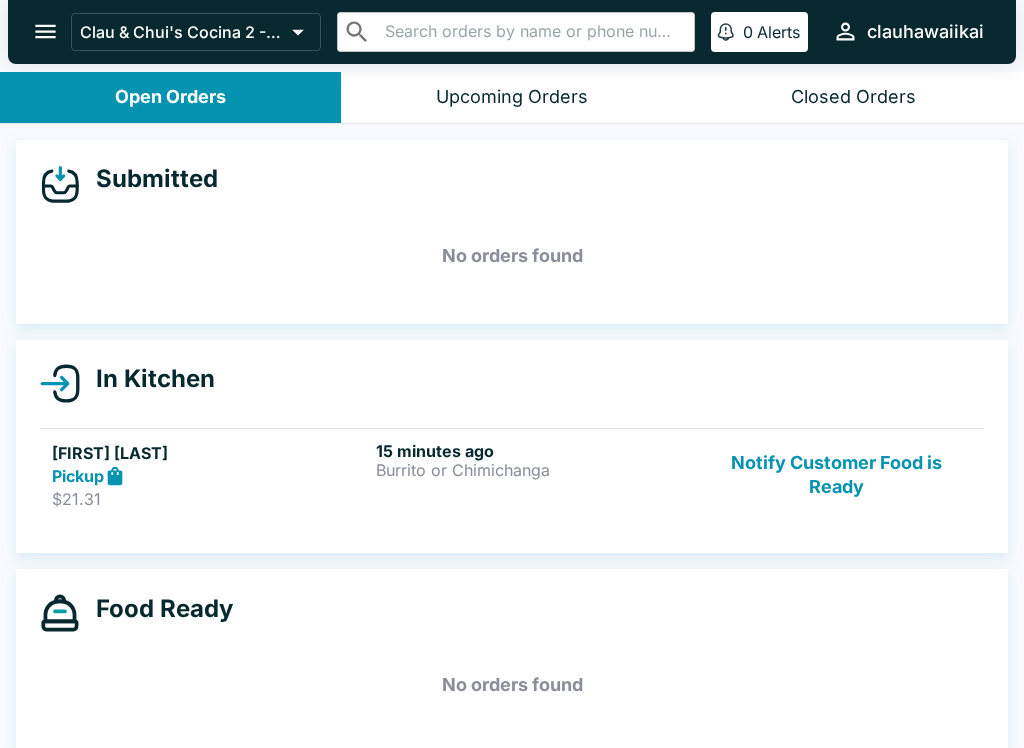 click at bounding box center (45, 31) 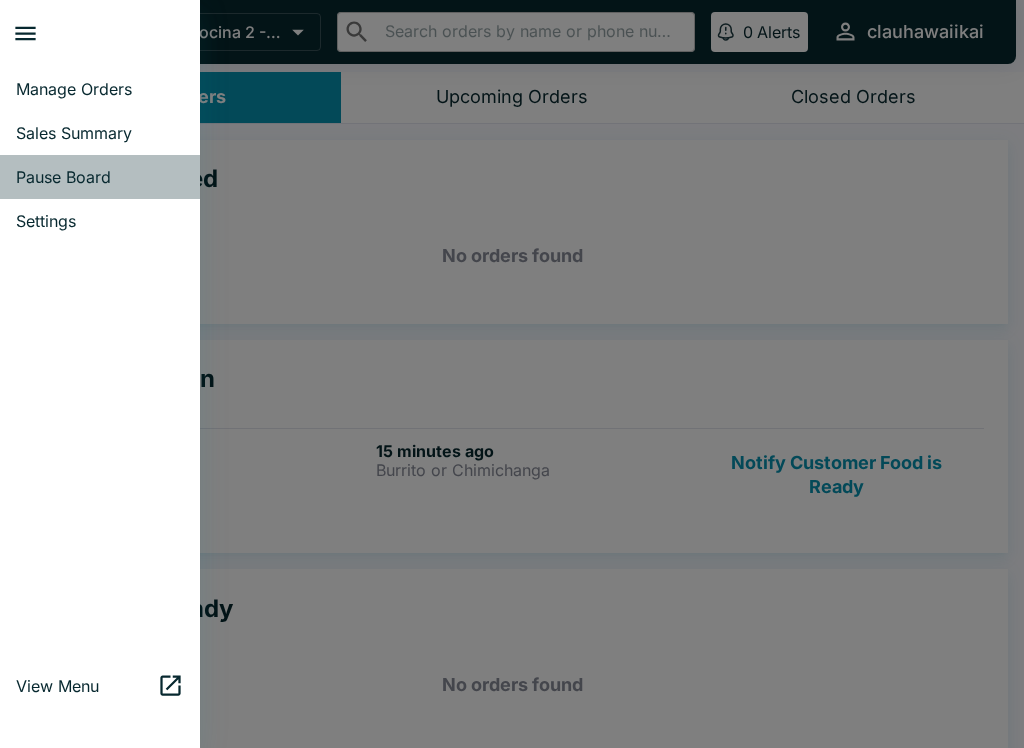 click on "Pause Board" at bounding box center (100, 177) 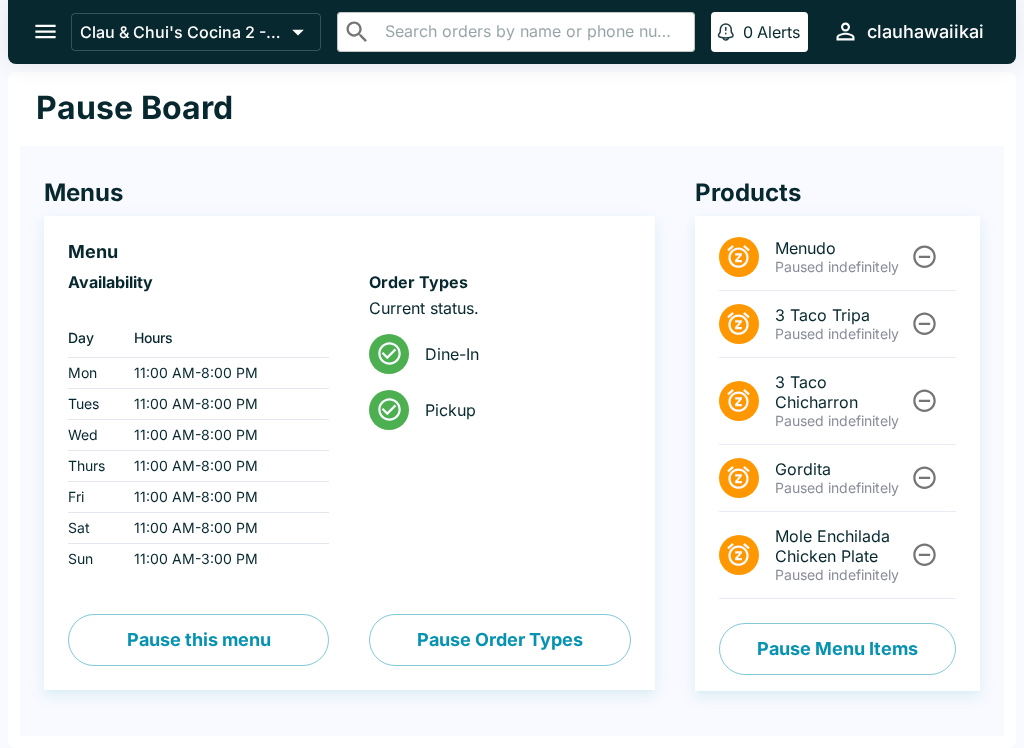 click on "Pause Order Types" at bounding box center [499, 640] 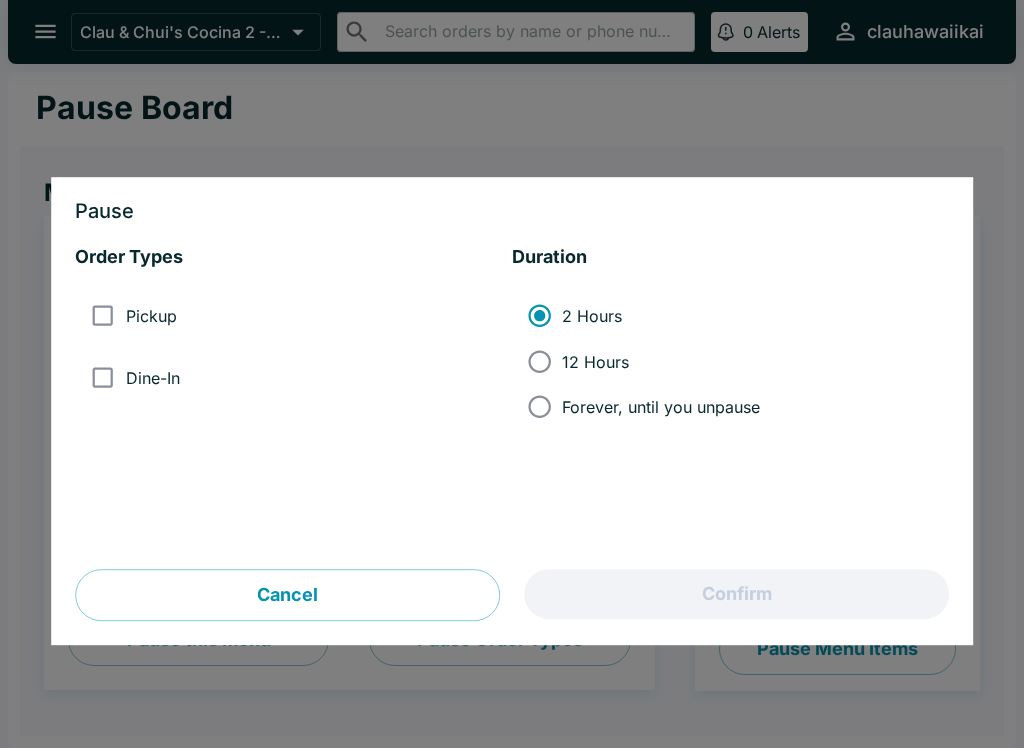 click on "Pickup" at bounding box center [102, 316] 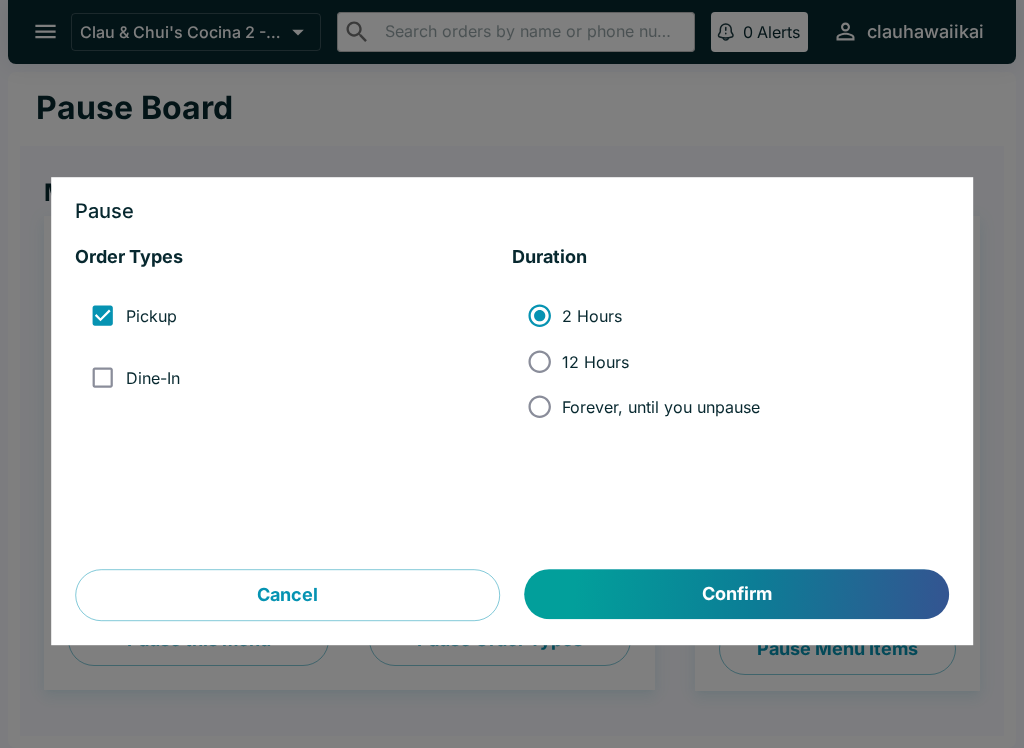 click on "Dine-In" at bounding box center [102, 377] 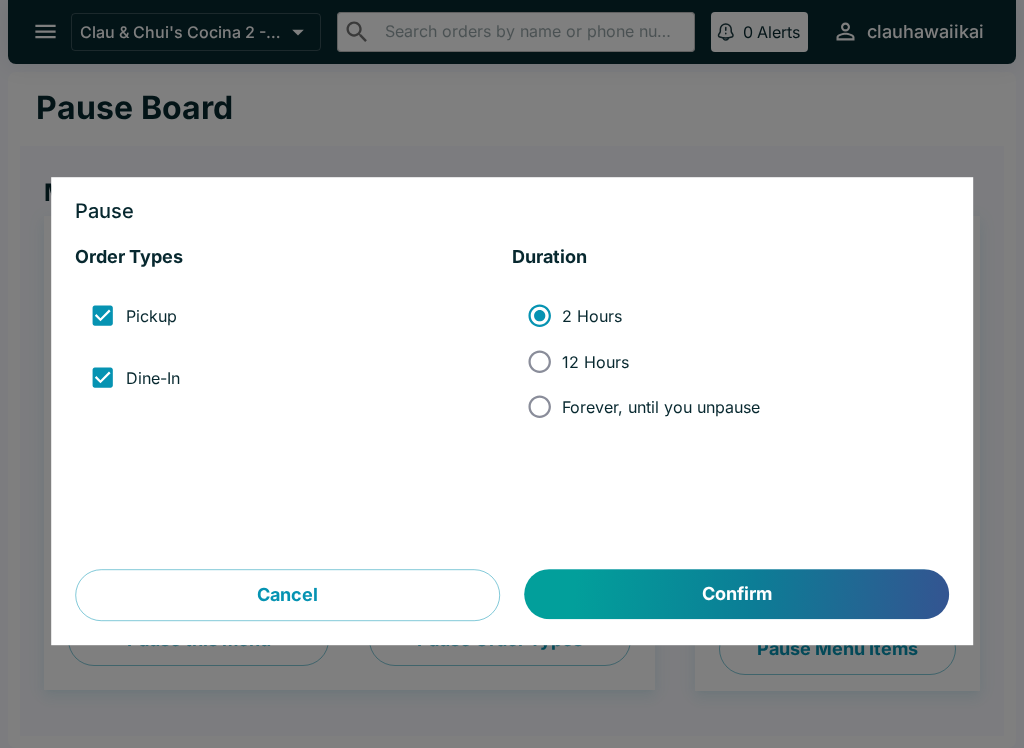 click on "Forever, until you unpause" at bounding box center (661, 407) 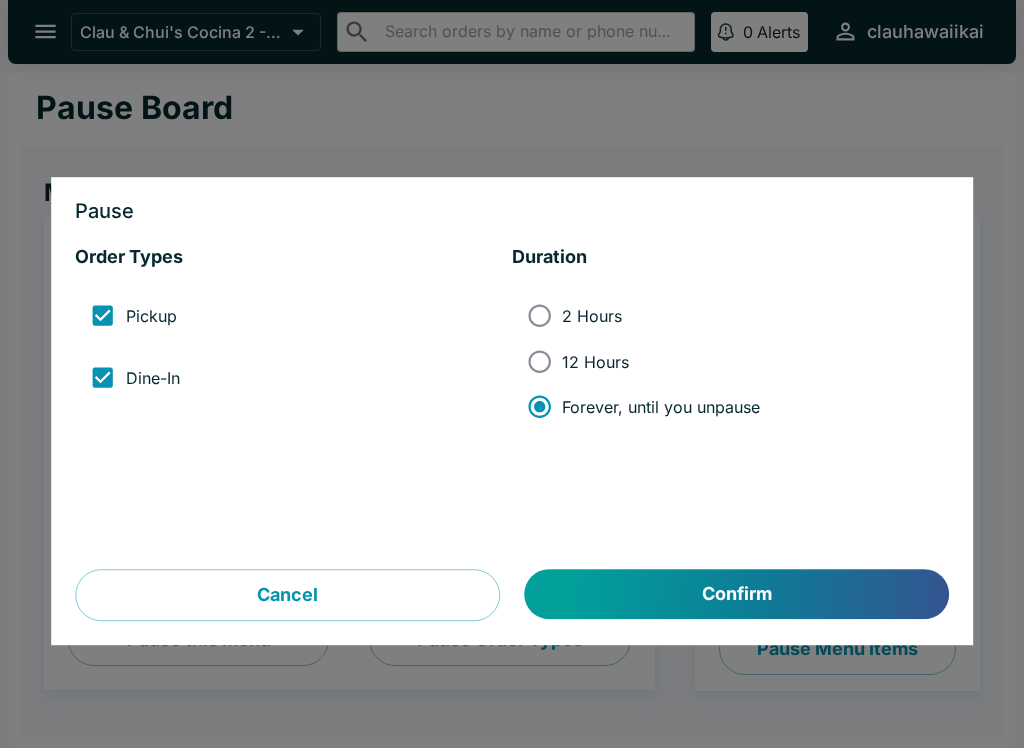 click on "Confirm" at bounding box center (737, 595) 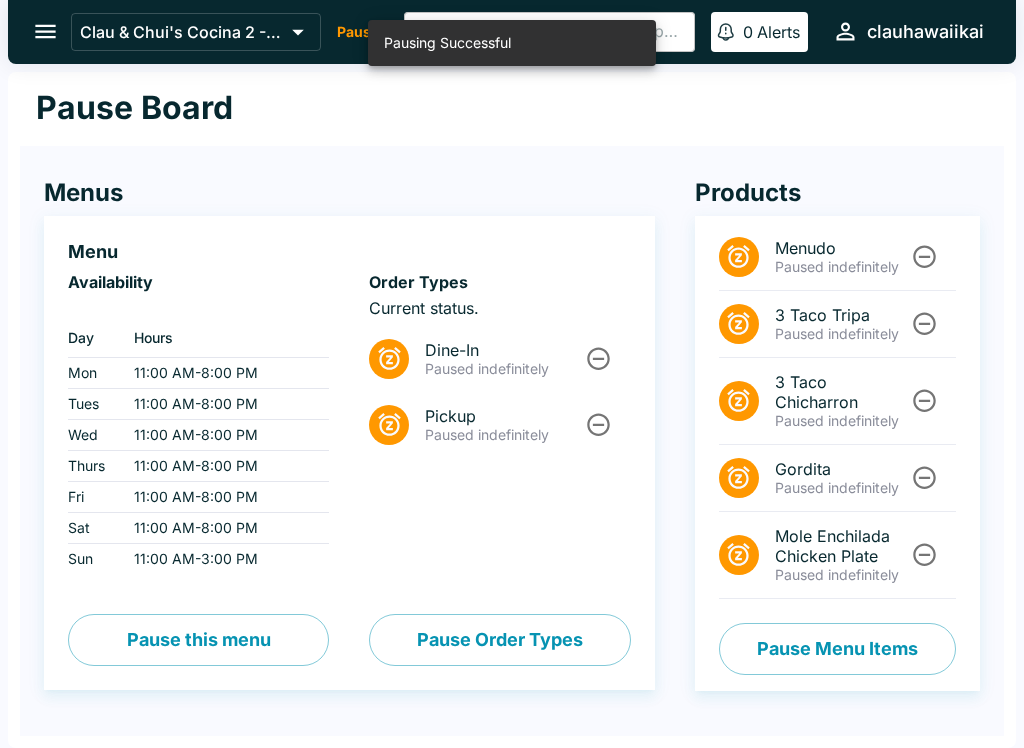 click 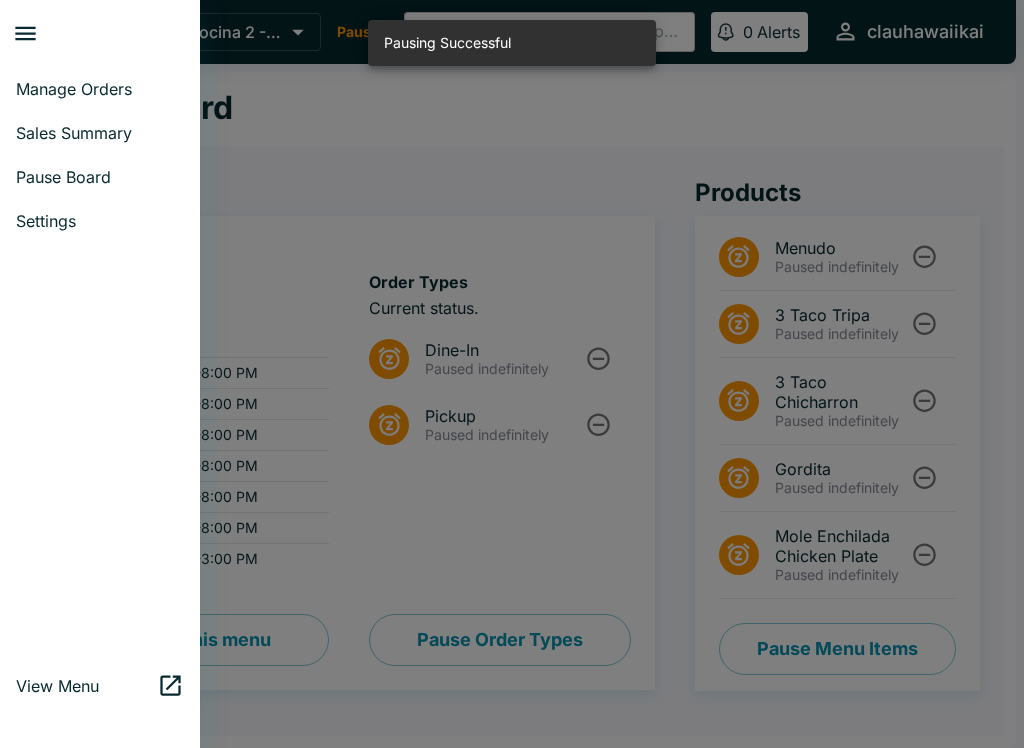 click on "Manage Orders" at bounding box center (100, 89) 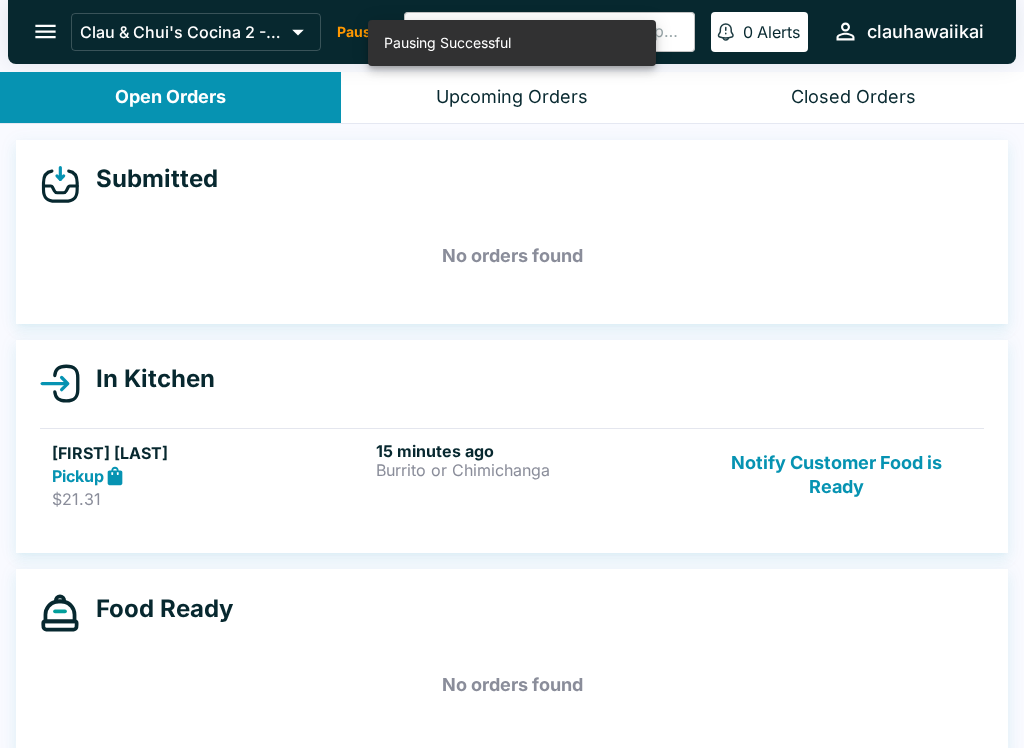 click on "Pickup" at bounding box center [210, 476] 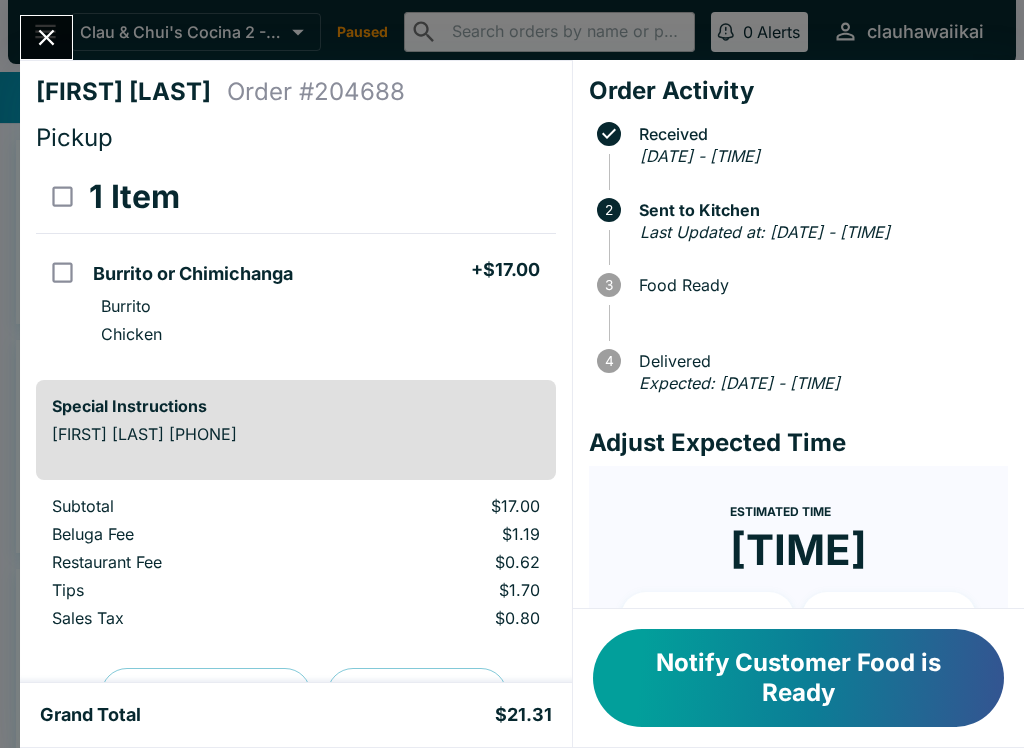 click on "Notify Customer Food is Ready" at bounding box center [798, 678] 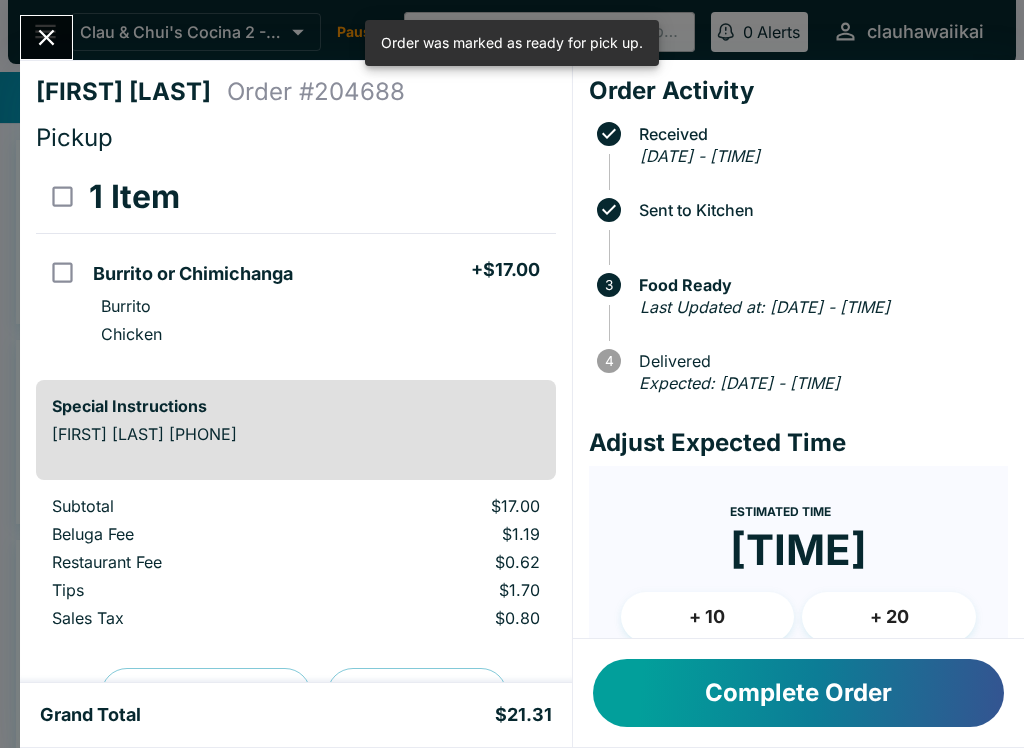 click at bounding box center (46, 37) 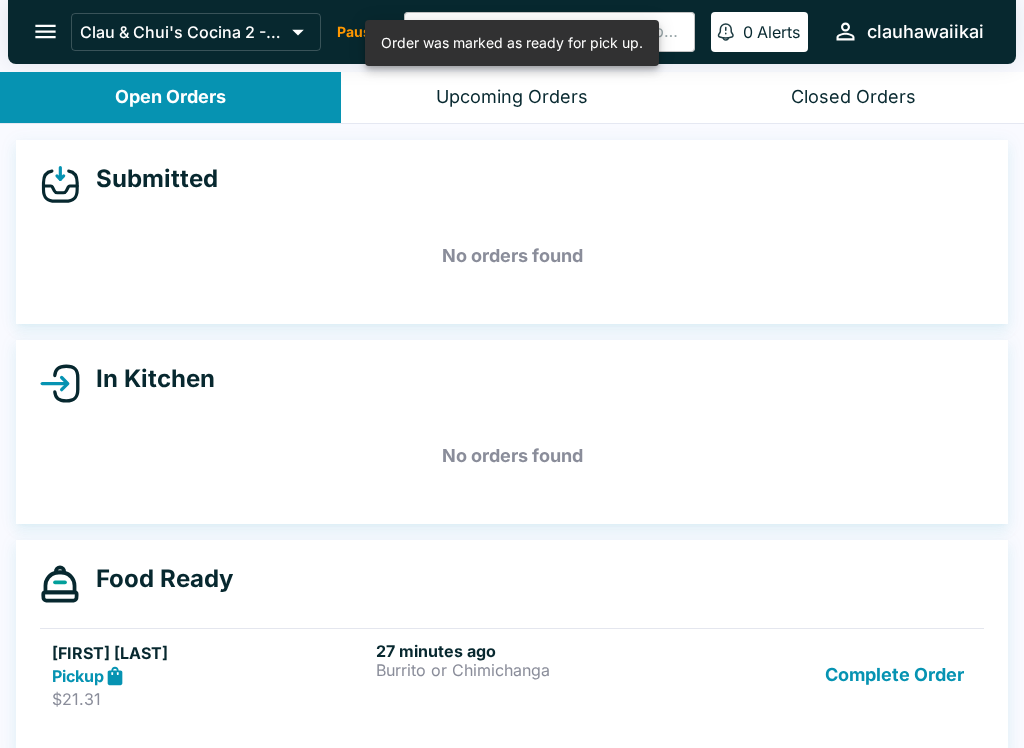 click on "Complete Order" at bounding box center (894, 675) 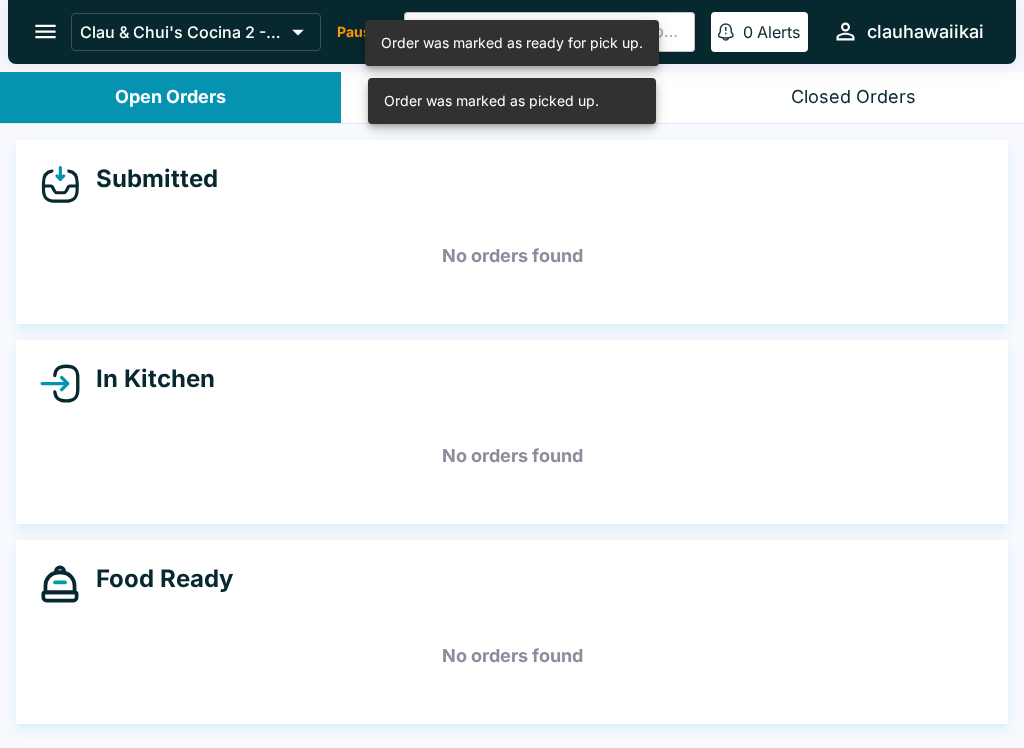 click on "Open Orders" at bounding box center (170, 97) 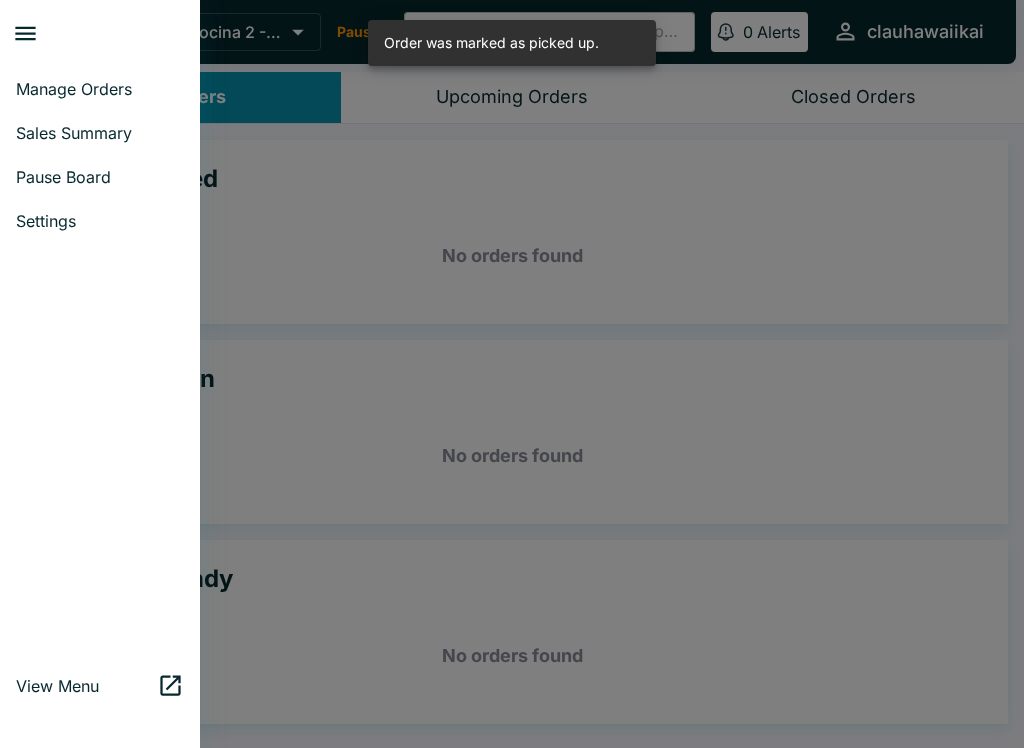 click on "Pause Board" at bounding box center (100, 177) 